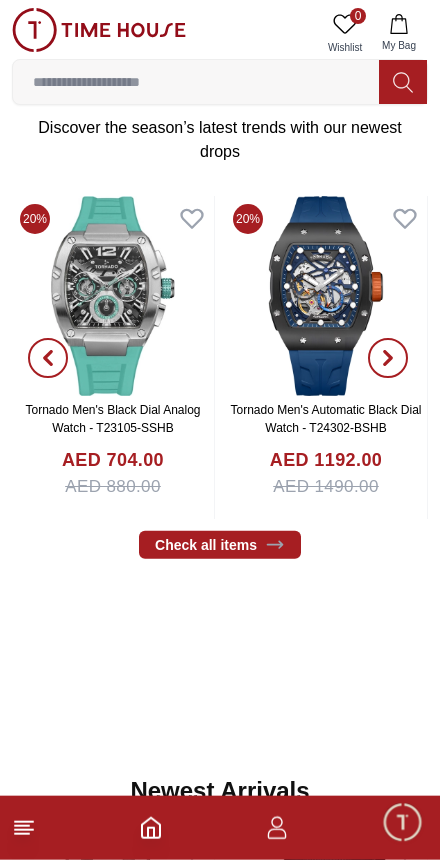 scroll, scrollTop: 853, scrollLeft: 0, axis: vertical 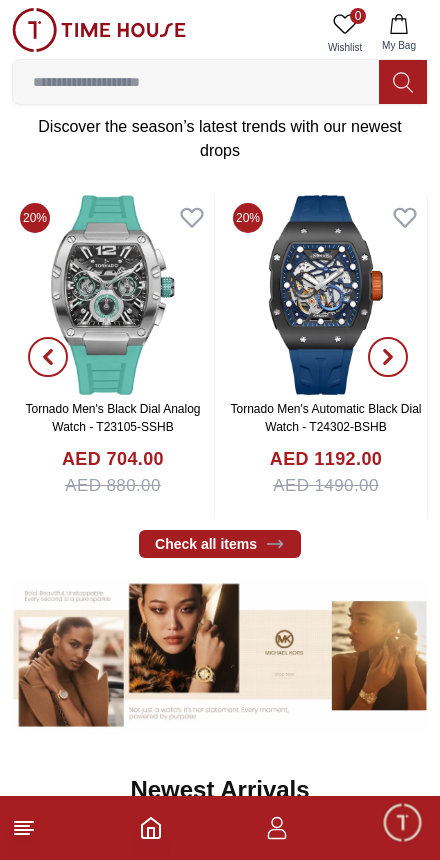 click at bounding box center (388, 357) 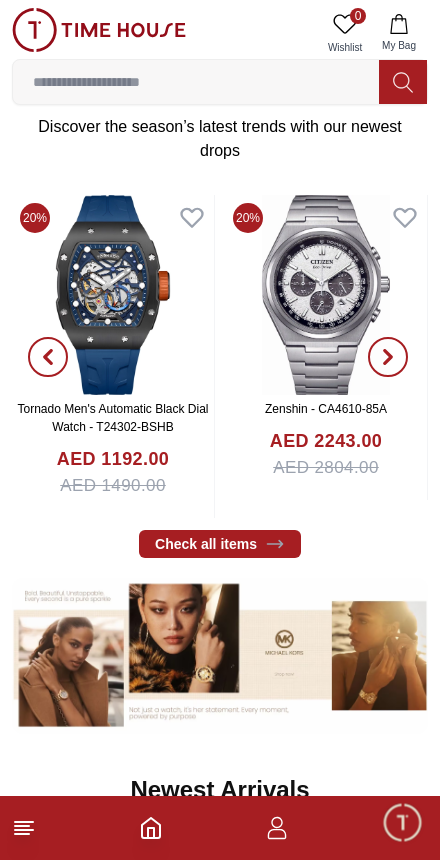 click at bounding box center [388, 357] 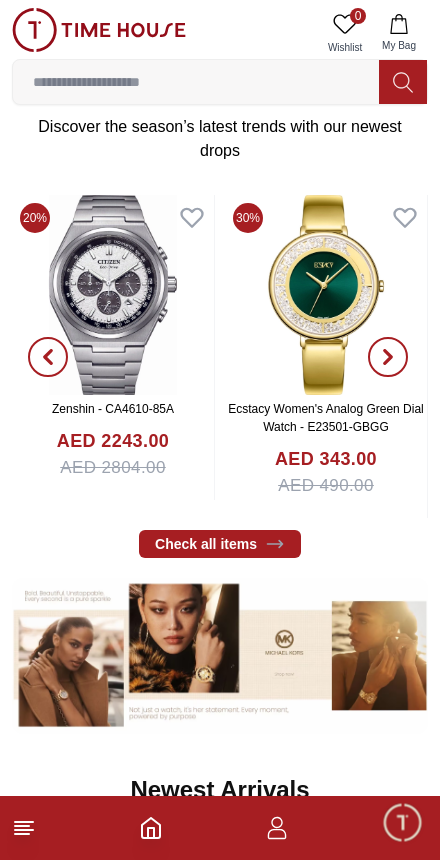click 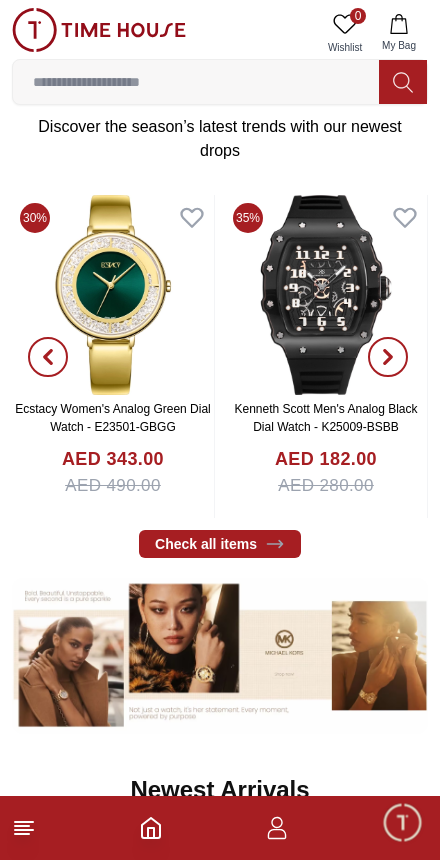 click at bounding box center [388, 357] 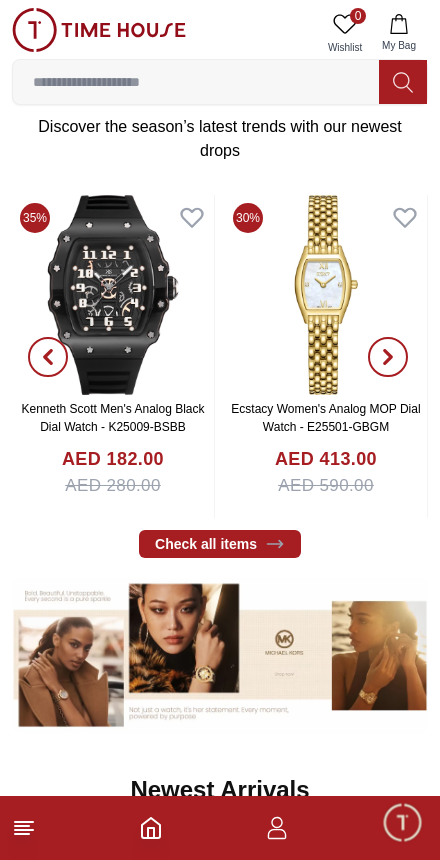 click at bounding box center [388, 357] 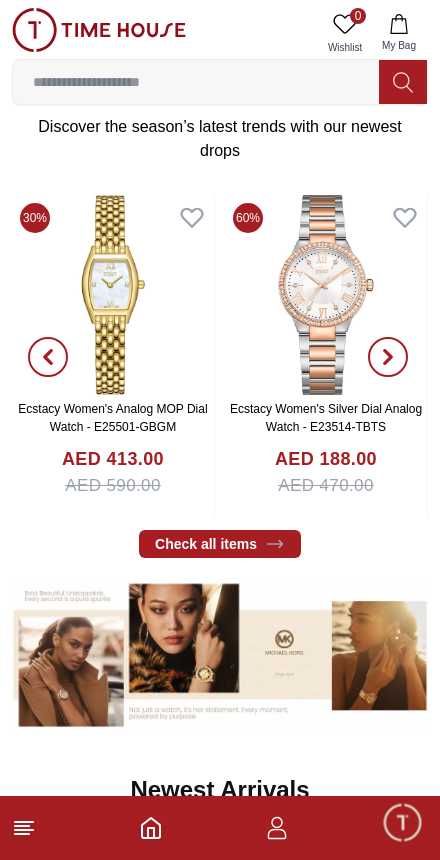 click at bounding box center (388, 357) 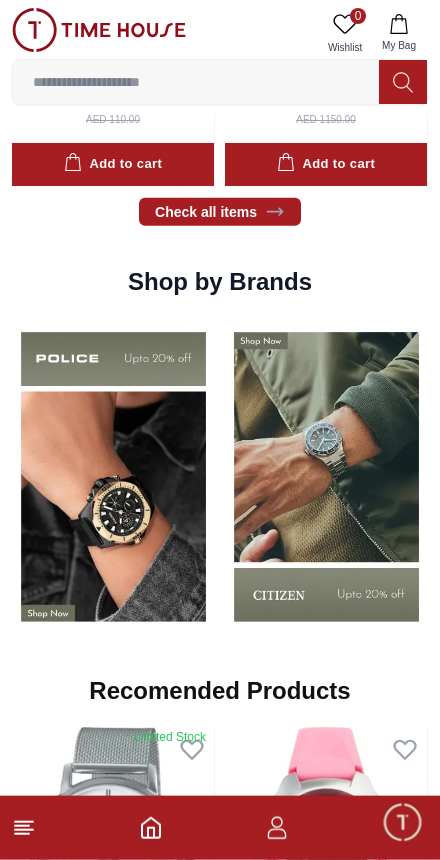 scroll, scrollTop: 1902, scrollLeft: 0, axis: vertical 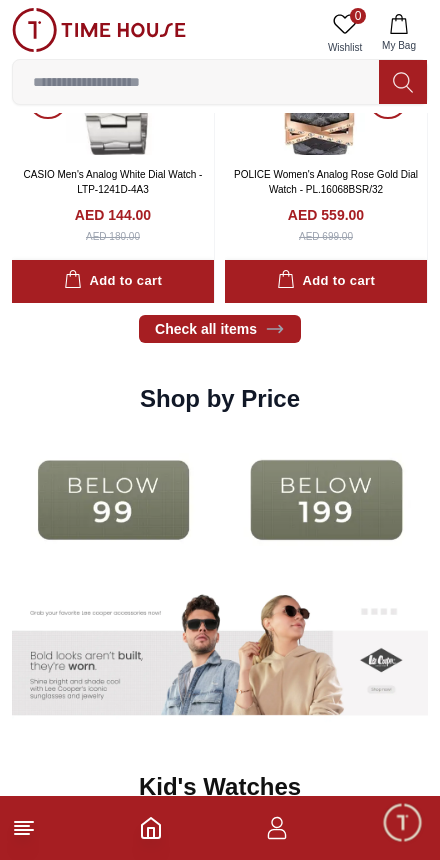 click at bounding box center (113, 500) 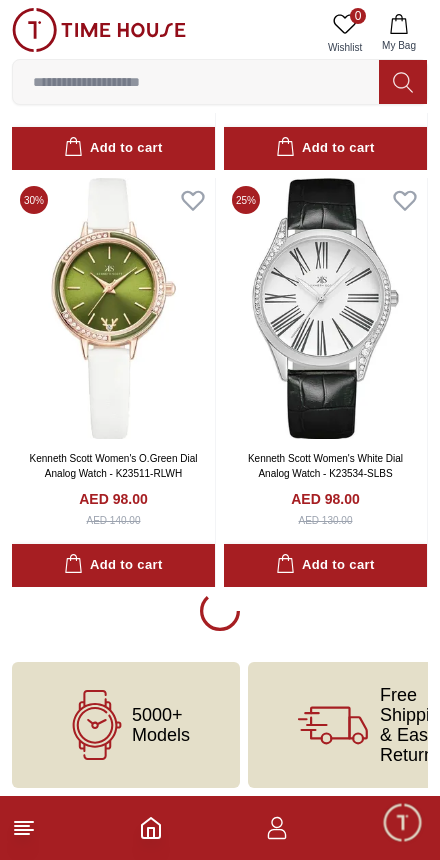 scroll, scrollTop: 3791, scrollLeft: 0, axis: vertical 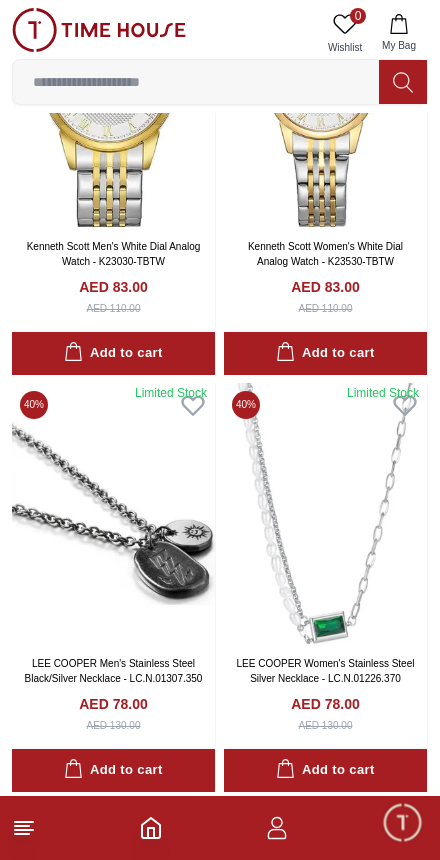 click at bounding box center (113, 513) 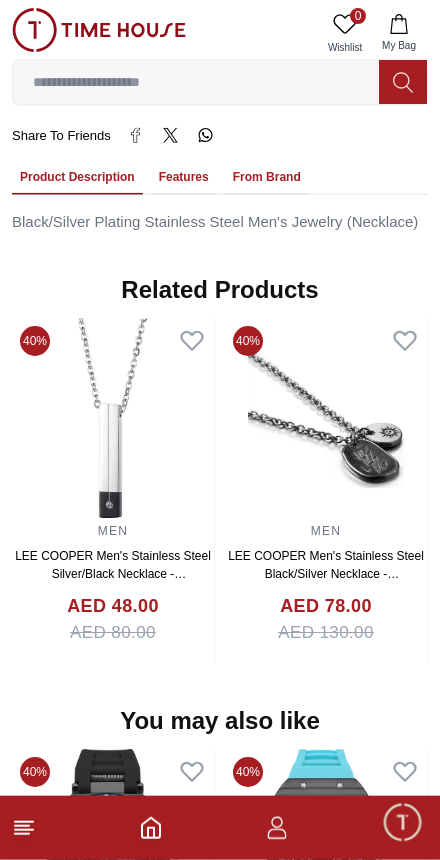 scroll, scrollTop: 1457, scrollLeft: 0, axis: vertical 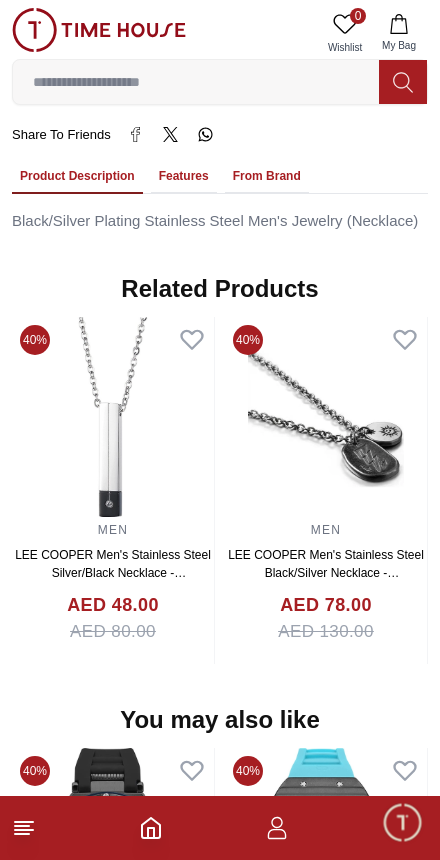click on "LEE COOPER Men's Stainless Steel Silver/Black Necklace - LC.N.01322.350" at bounding box center [113, 573] 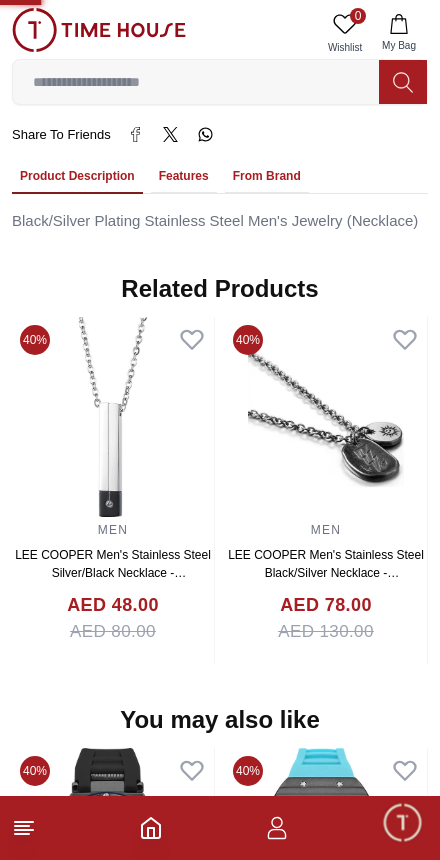 scroll, scrollTop: 0, scrollLeft: 0, axis: both 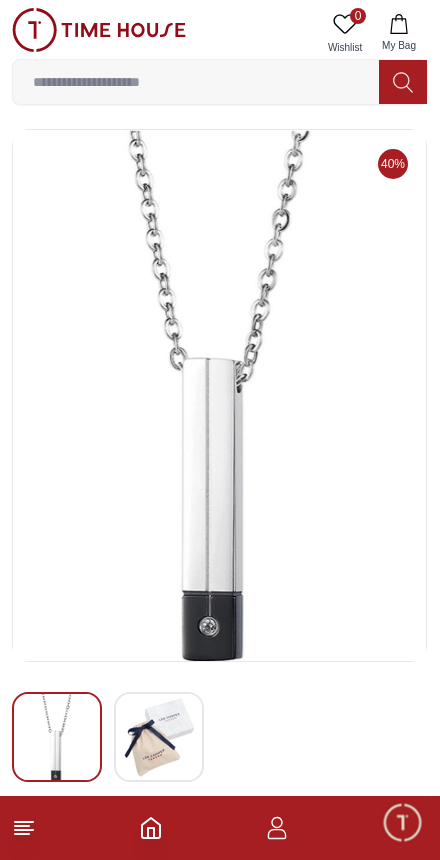 click at bounding box center [57, 737] 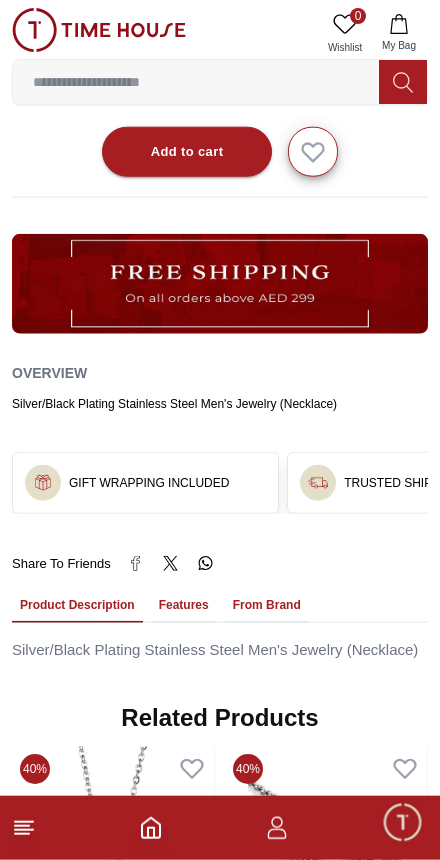 scroll, scrollTop: 996, scrollLeft: 0, axis: vertical 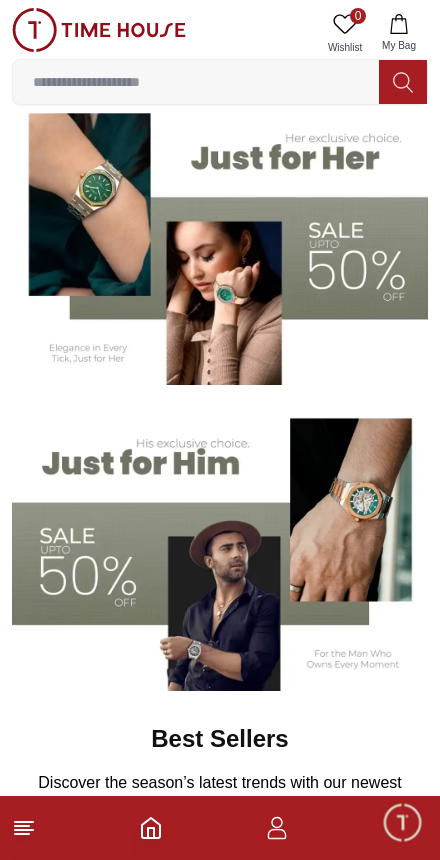 click at bounding box center [220, 546] 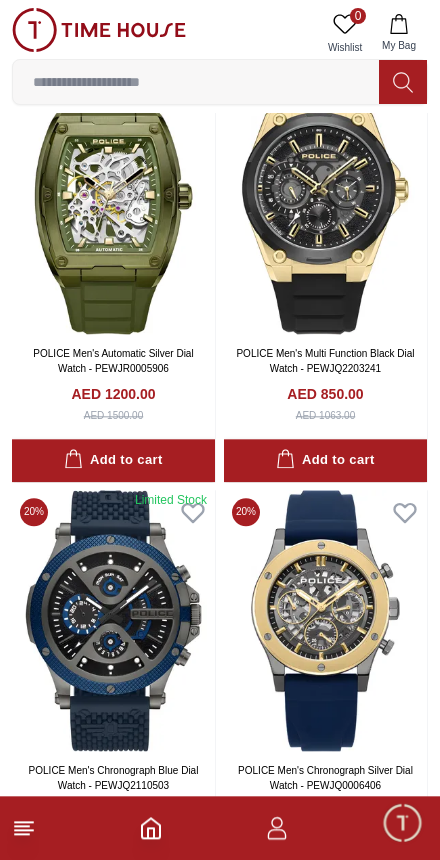scroll, scrollTop: 546, scrollLeft: 0, axis: vertical 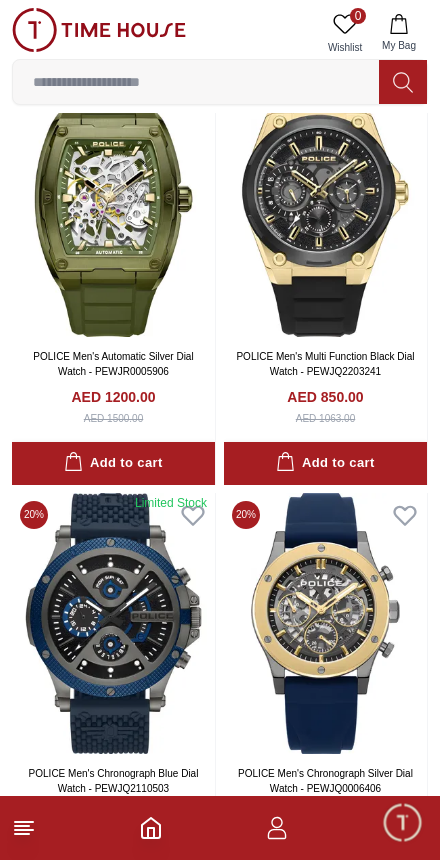 click 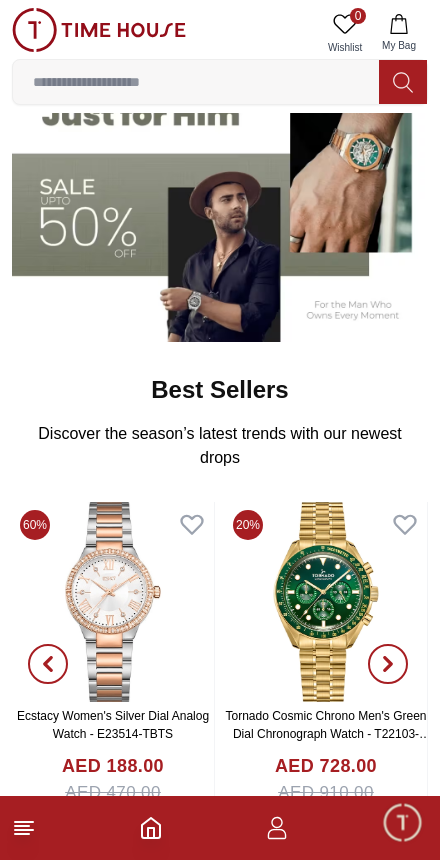 scroll, scrollTop: 0, scrollLeft: 0, axis: both 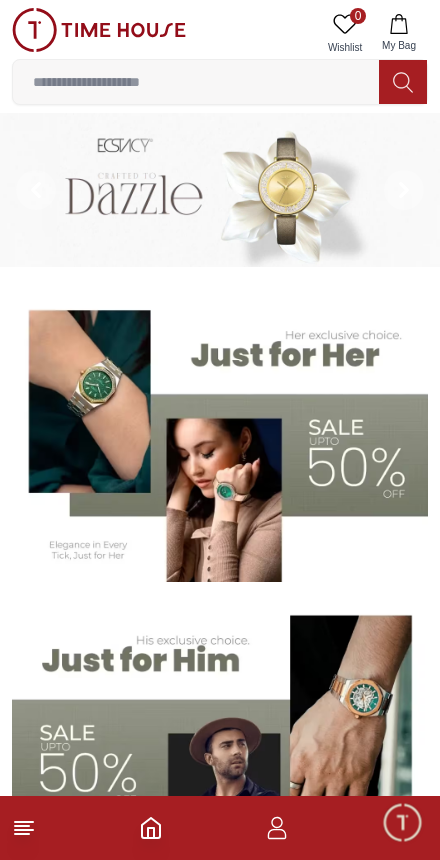 click at bounding box center (403, 82) 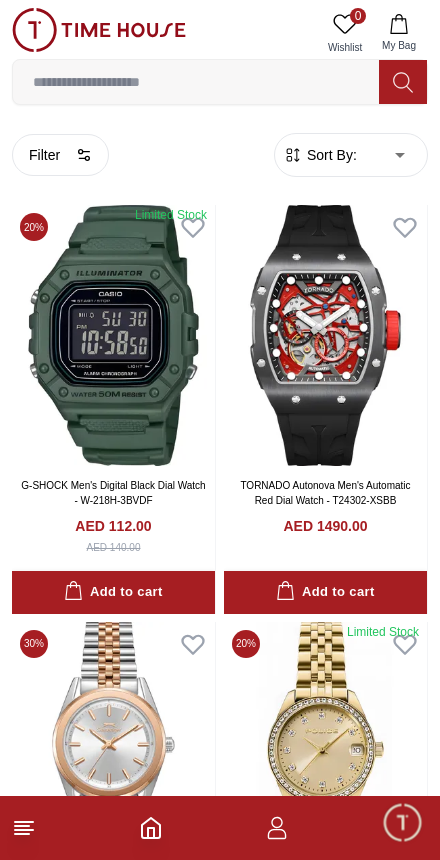 scroll, scrollTop: 0, scrollLeft: 0, axis: both 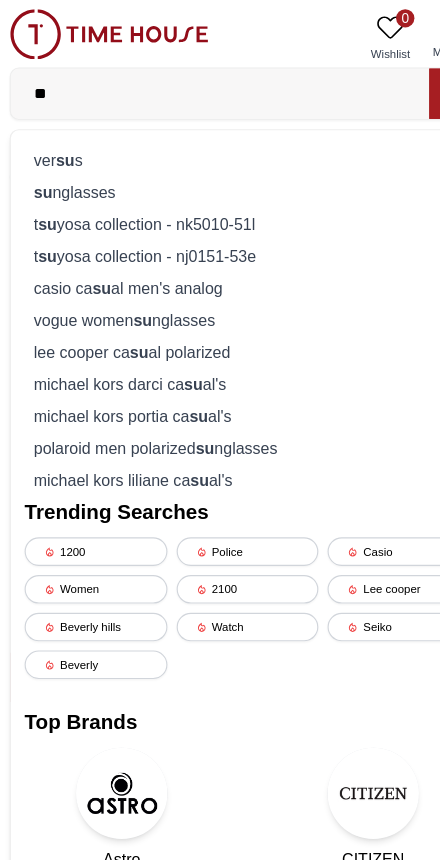 type on "**" 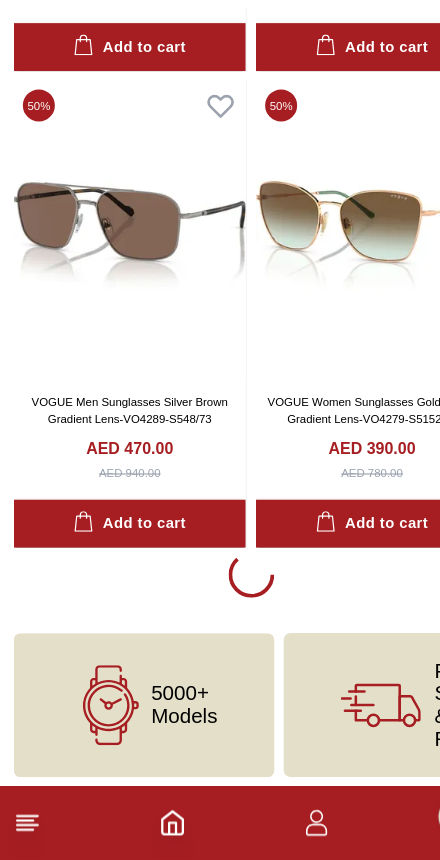 scroll, scrollTop: 3775, scrollLeft: 0, axis: vertical 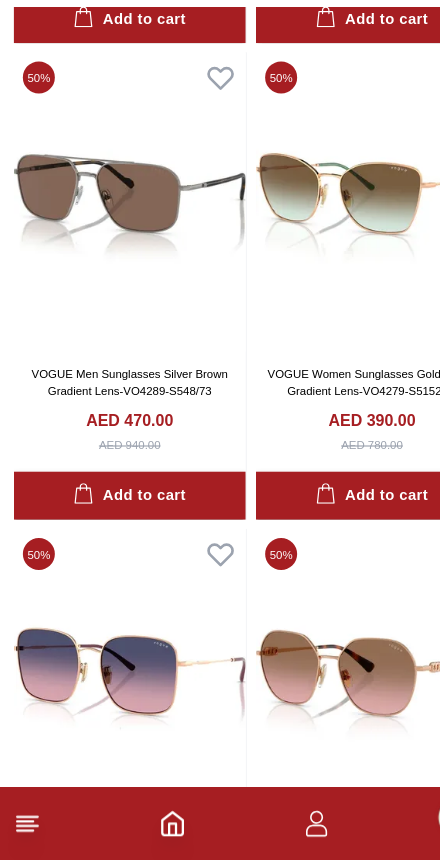 click 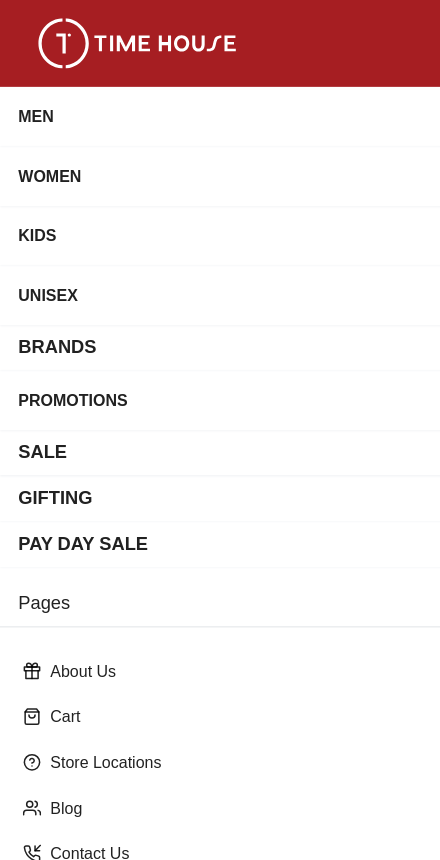 scroll, scrollTop: 3729, scrollLeft: 0, axis: vertical 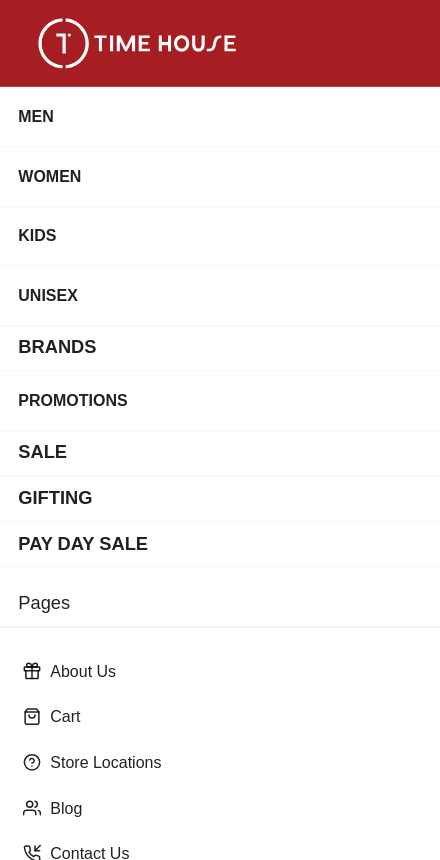click on "PAY DAY SALE" at bounding box center [73, 476] 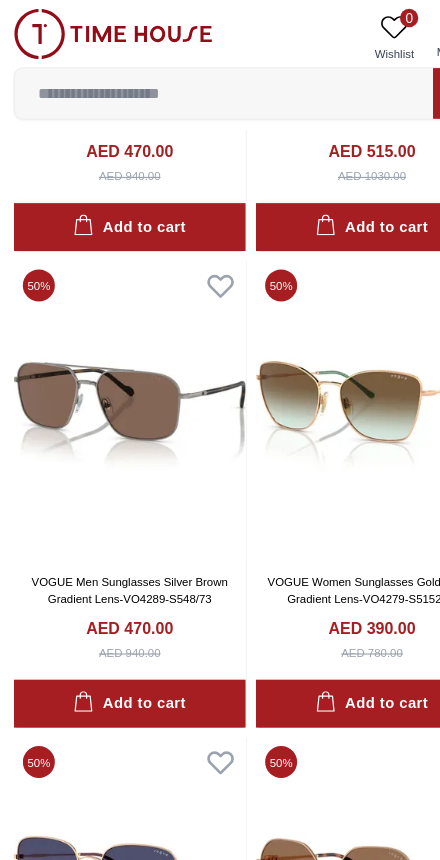 scroll, scrollTop: 0, scrollLeft: 0, axis: both 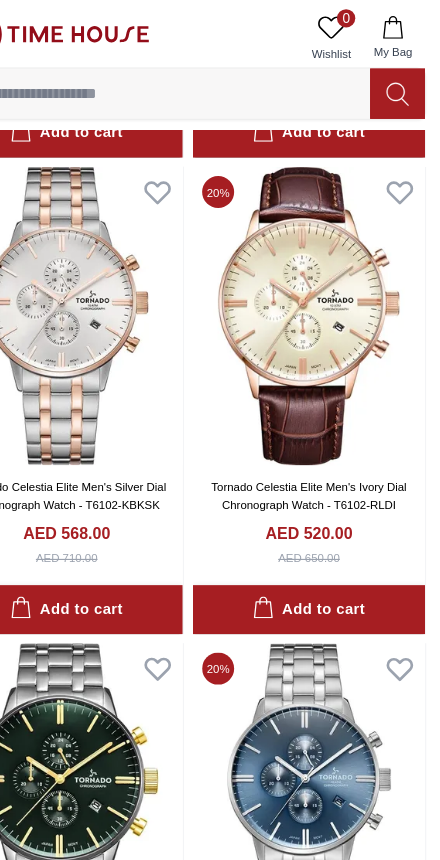 click at bounding box center [196, 82] 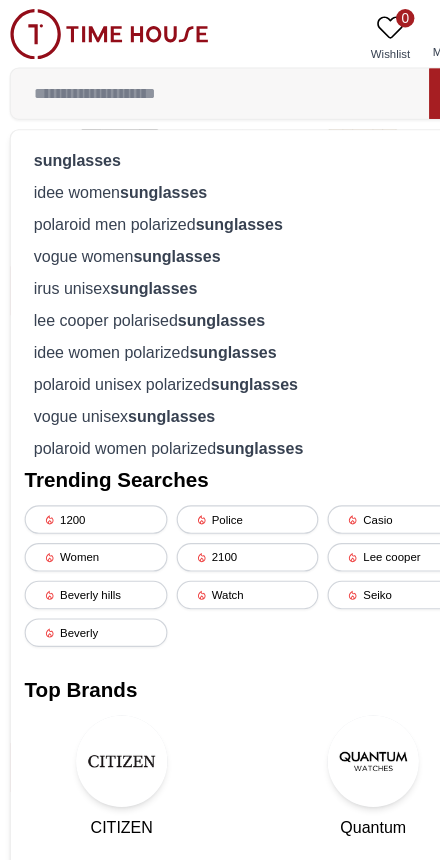 click on "lee cooper polarised  sunglasses" at bounding box center (220, 280) 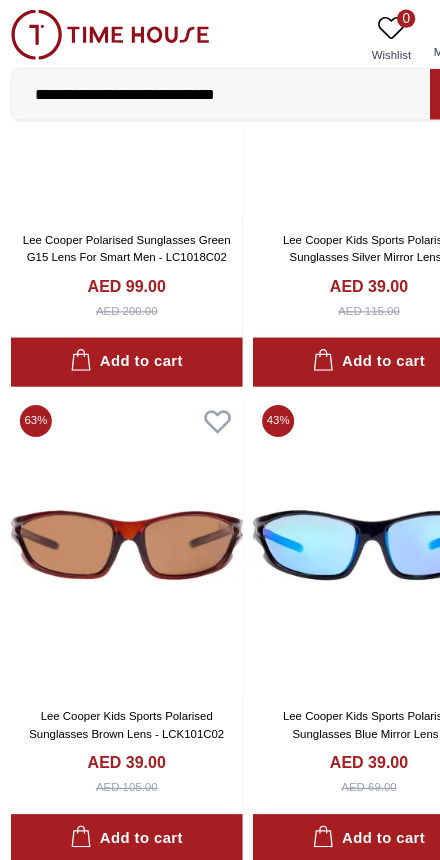 scroll, scrollTop: 275, scrollLeft: 0, axis: vertical 